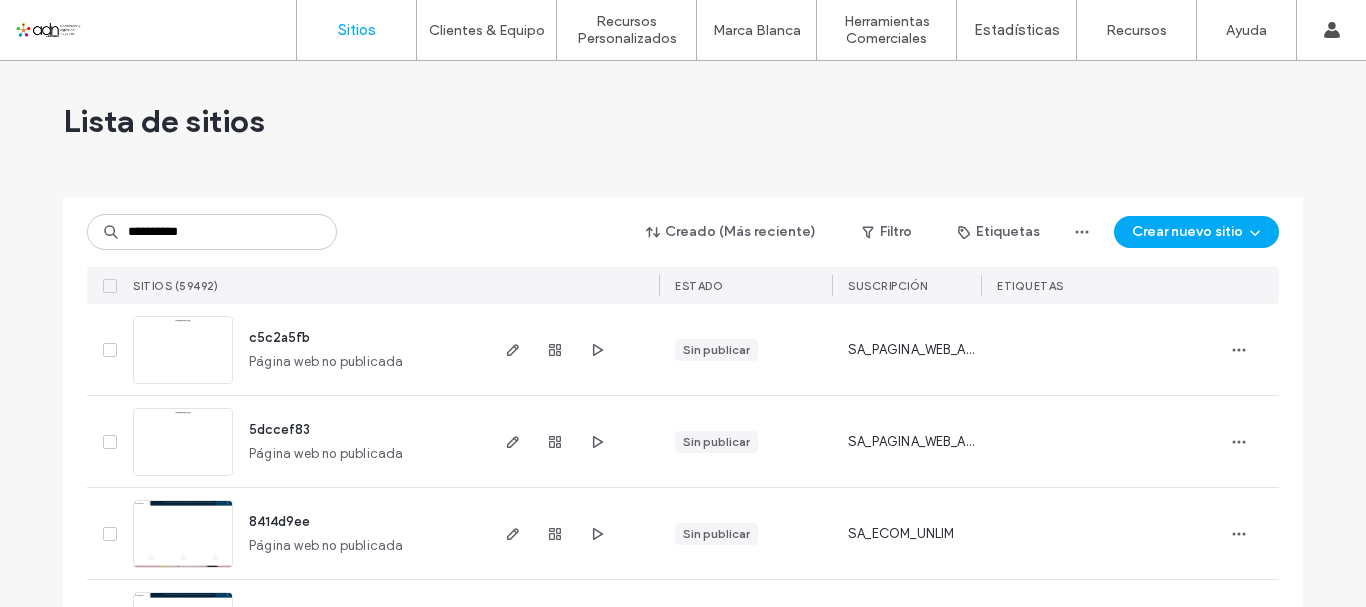 scroll, scrollTop: 0, scrollLeft: 0, axis: both 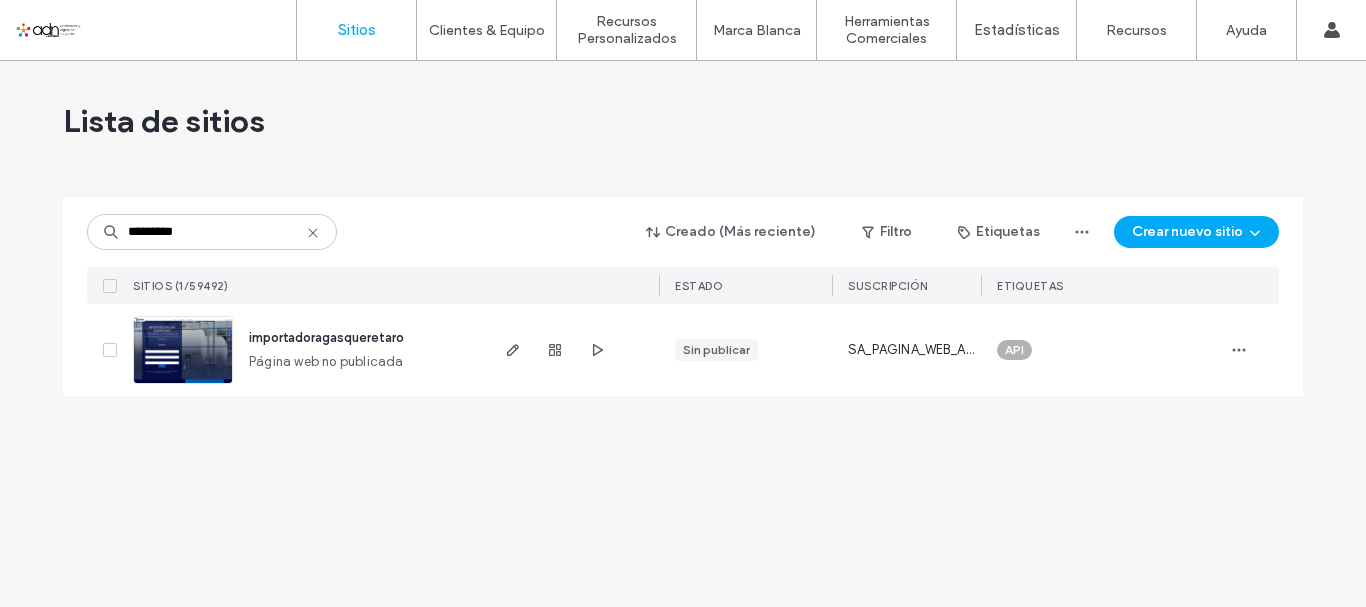 type on "*********" 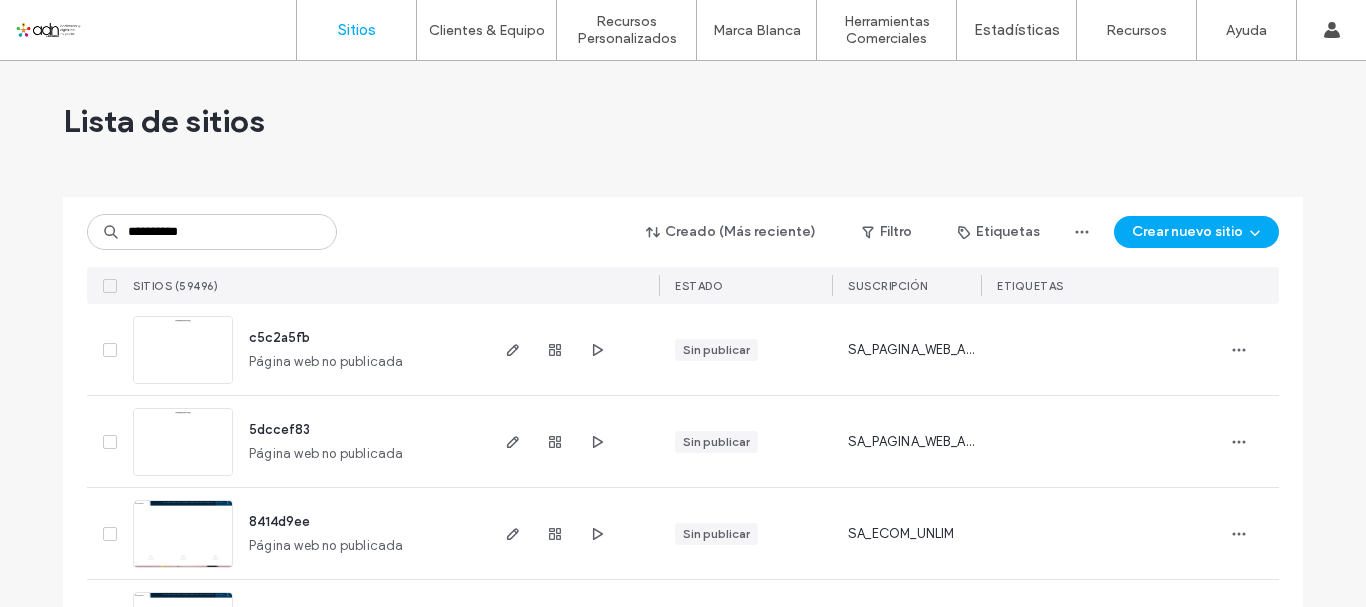 scroll, scrollTop: 0, scrollLeft: 0, axis: both 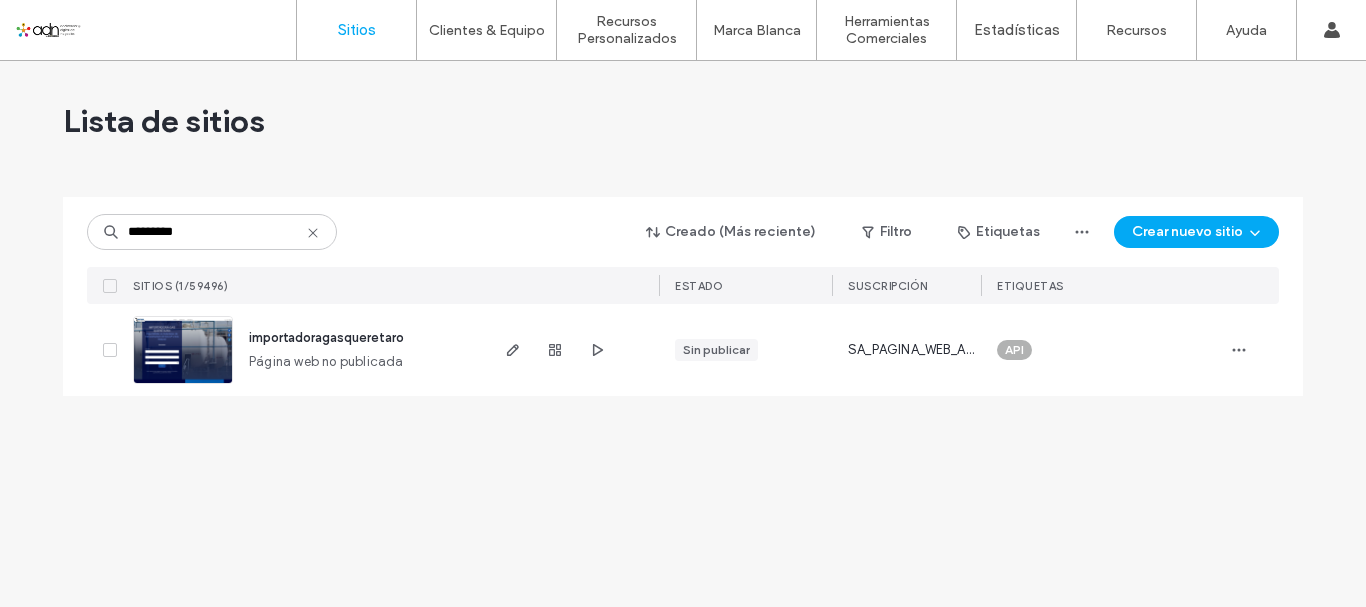 drag, startPoint x: 193, startPoint y: 236, endPoint x: 35, endPoint y: 245, distance: 158.25612 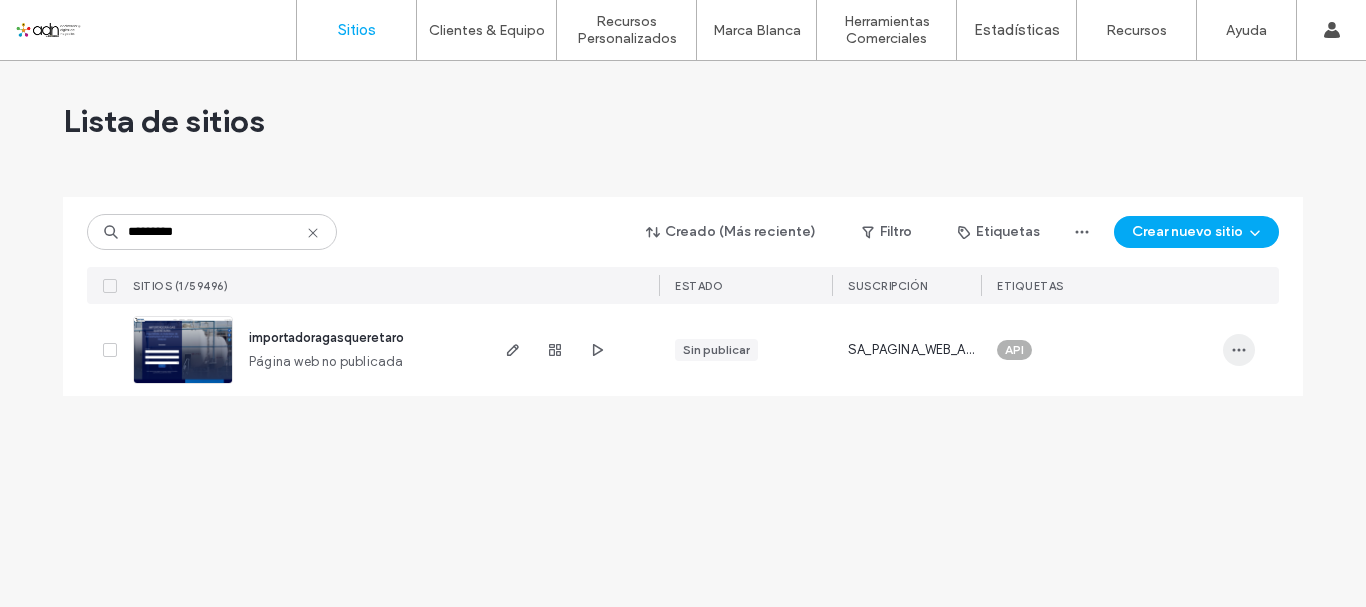type on "*********" 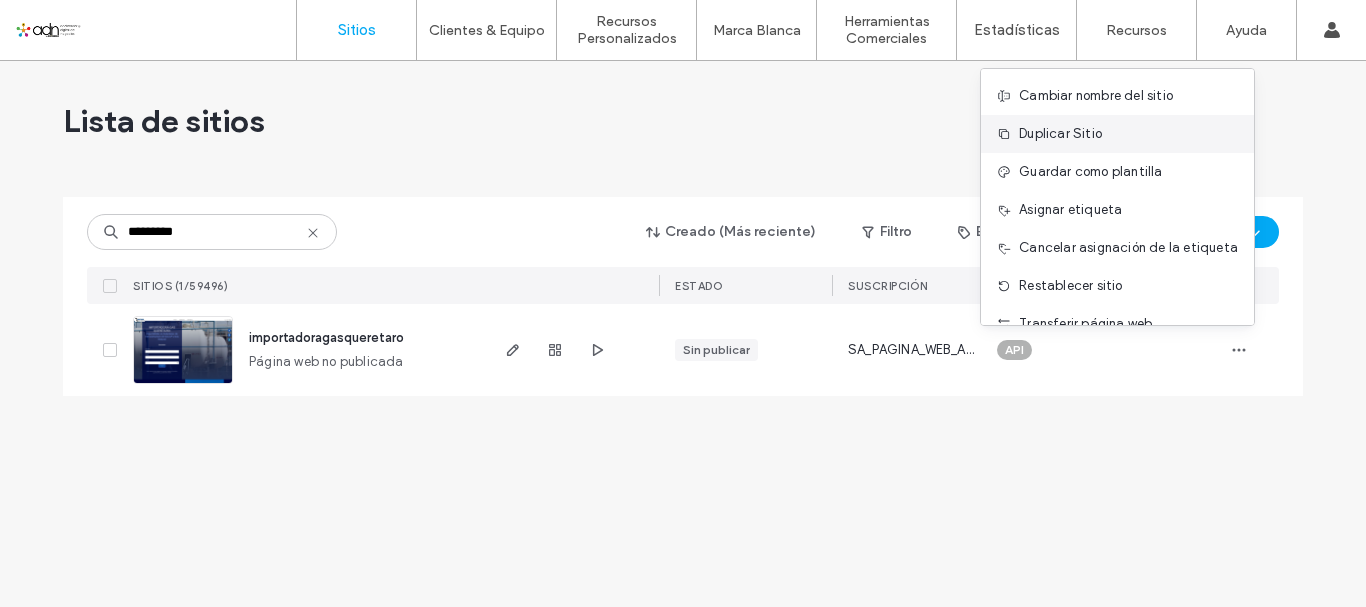 click on "Duplicar Sitio" at bounding box center (1117, 134) 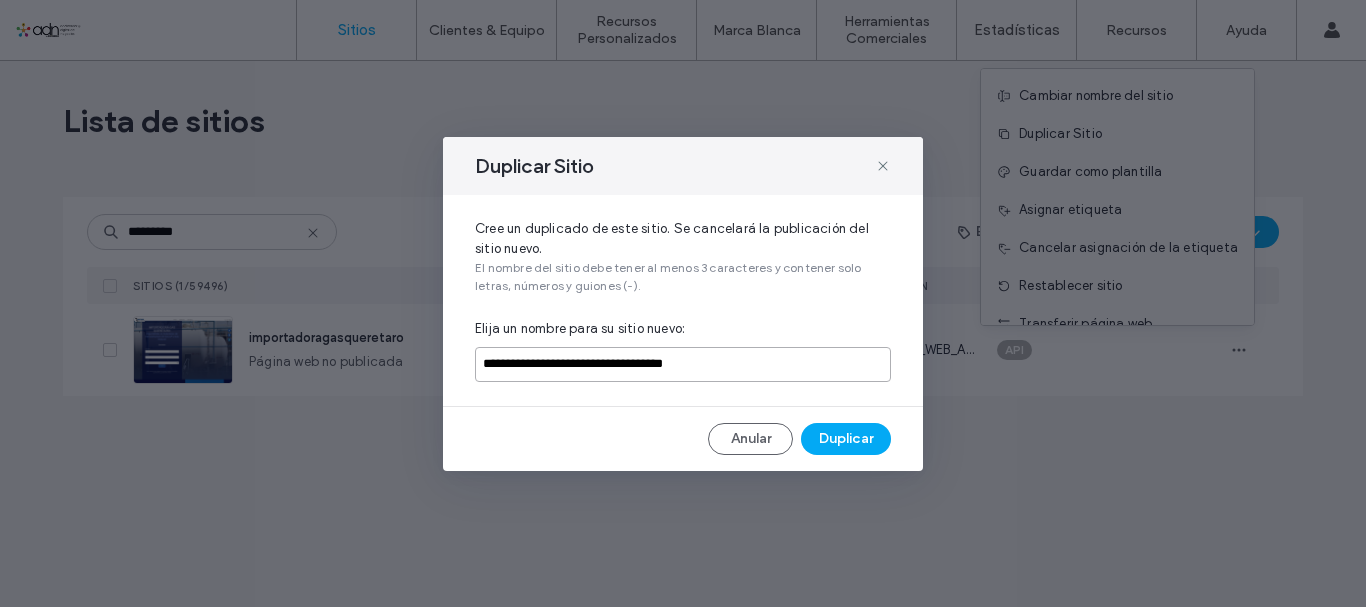 drag, startPoint x: 791, startPoint y: 360, endPoint x: 421, endPoint y: 381, distance: 370.59546 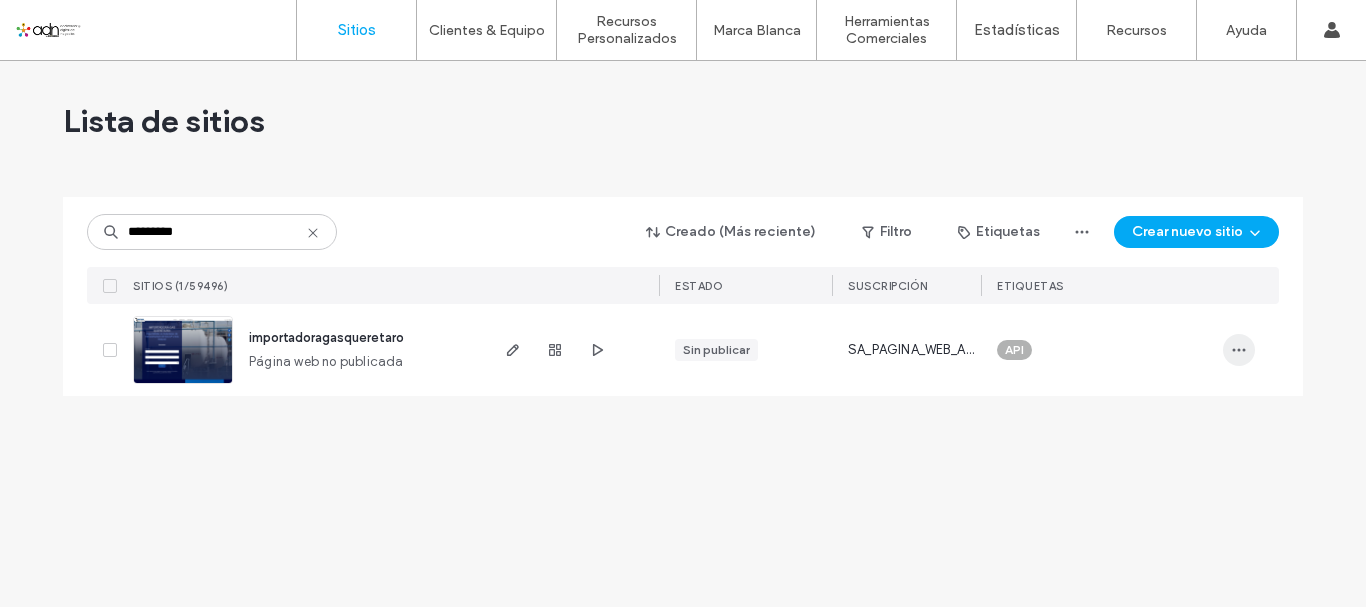 click 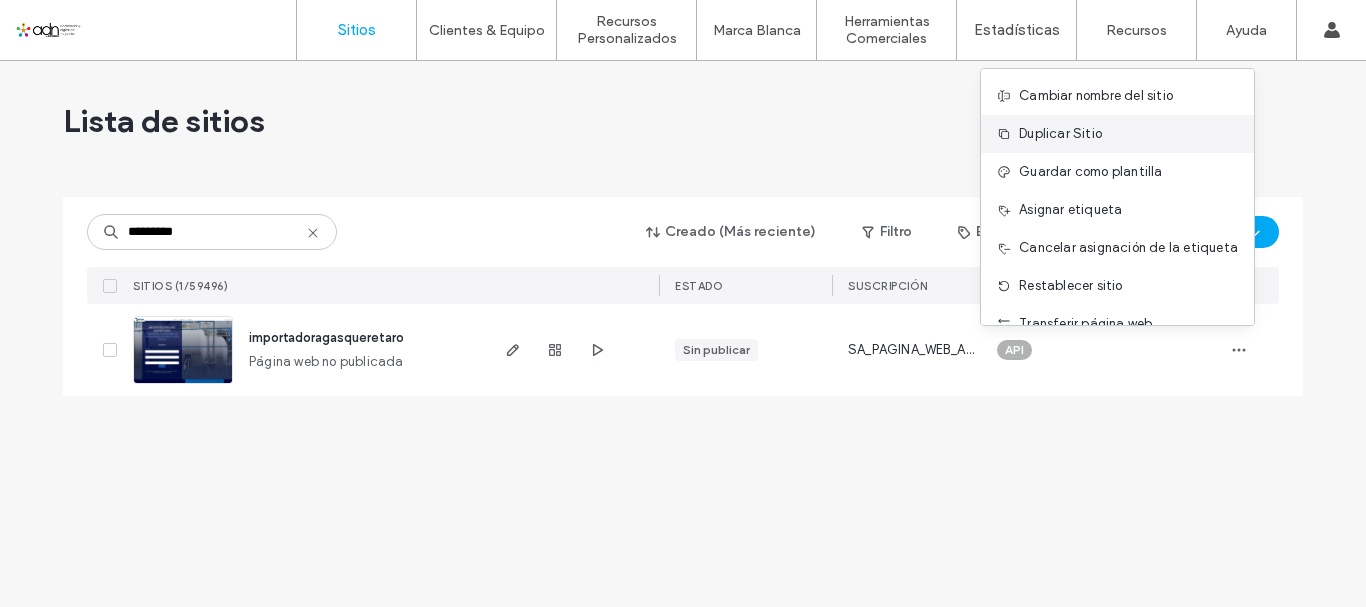 click on "Duplicar Sitio" at bounding box center [1060, 134] 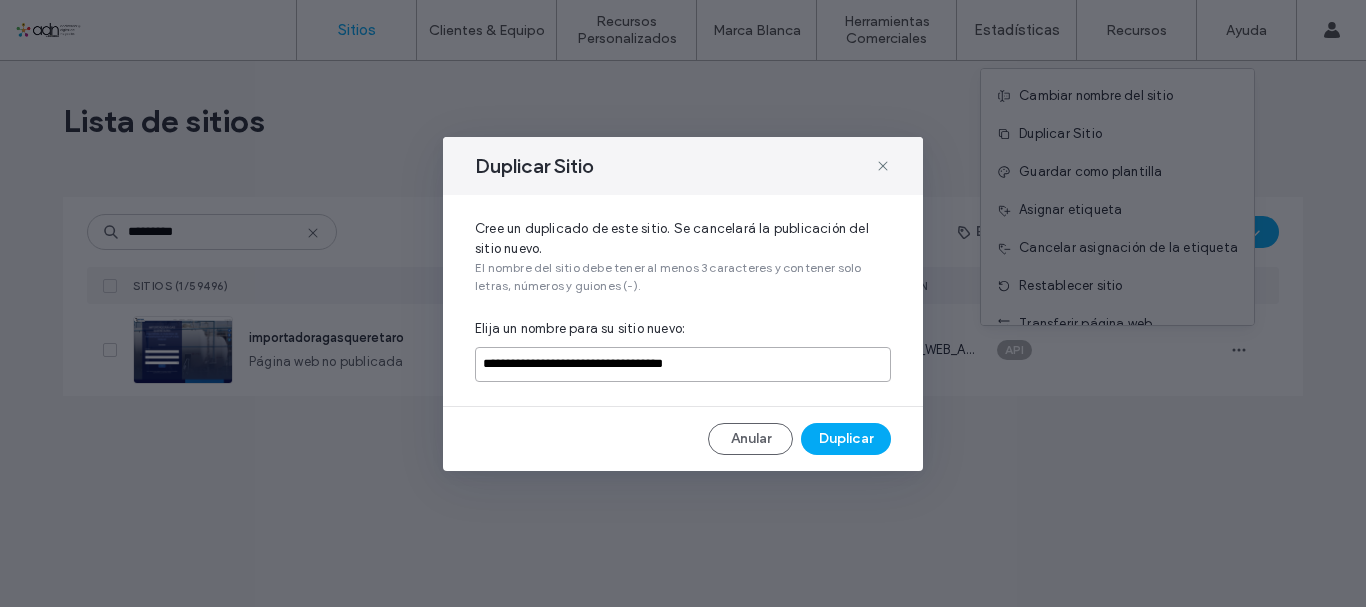drag, startPoint x: 745, startPoint y: 368, endPoint x: 473, endPoint y: 372, distance: 272.02942 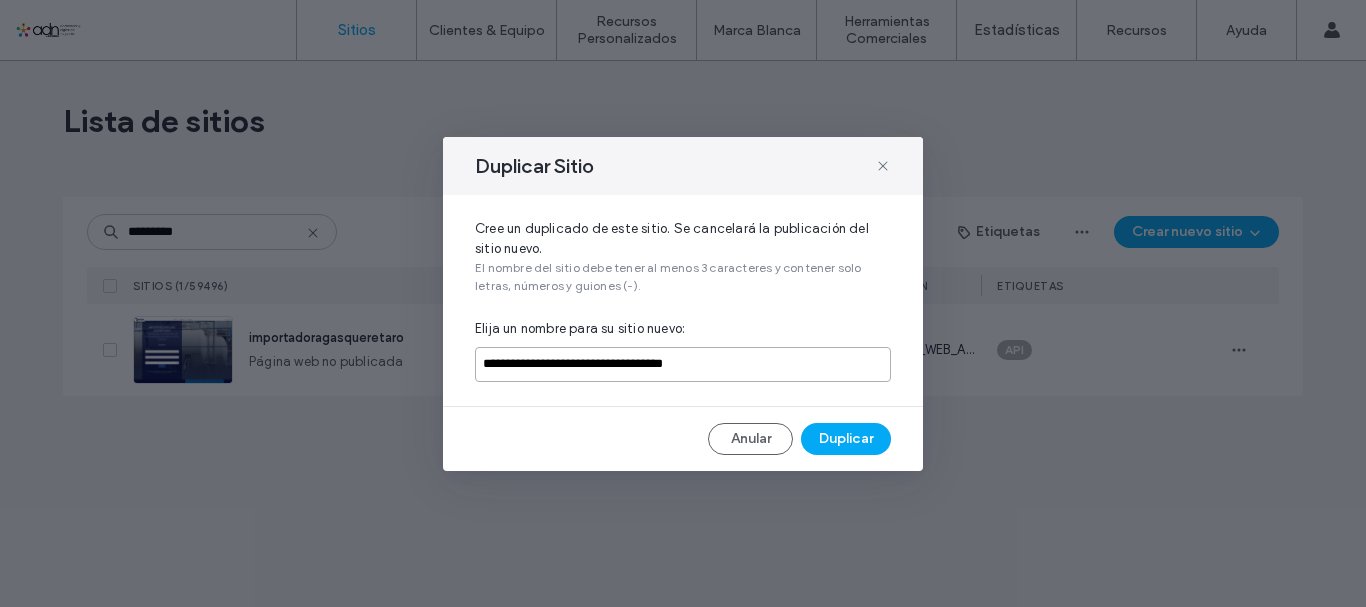 paste 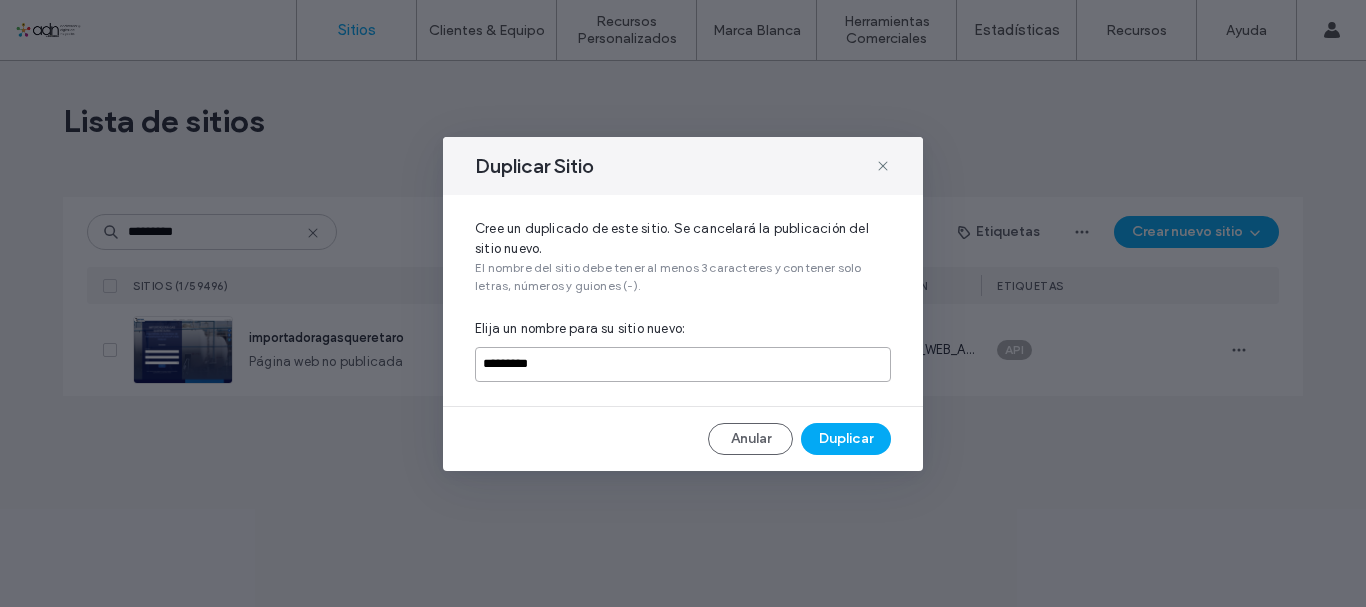 type on "*********" 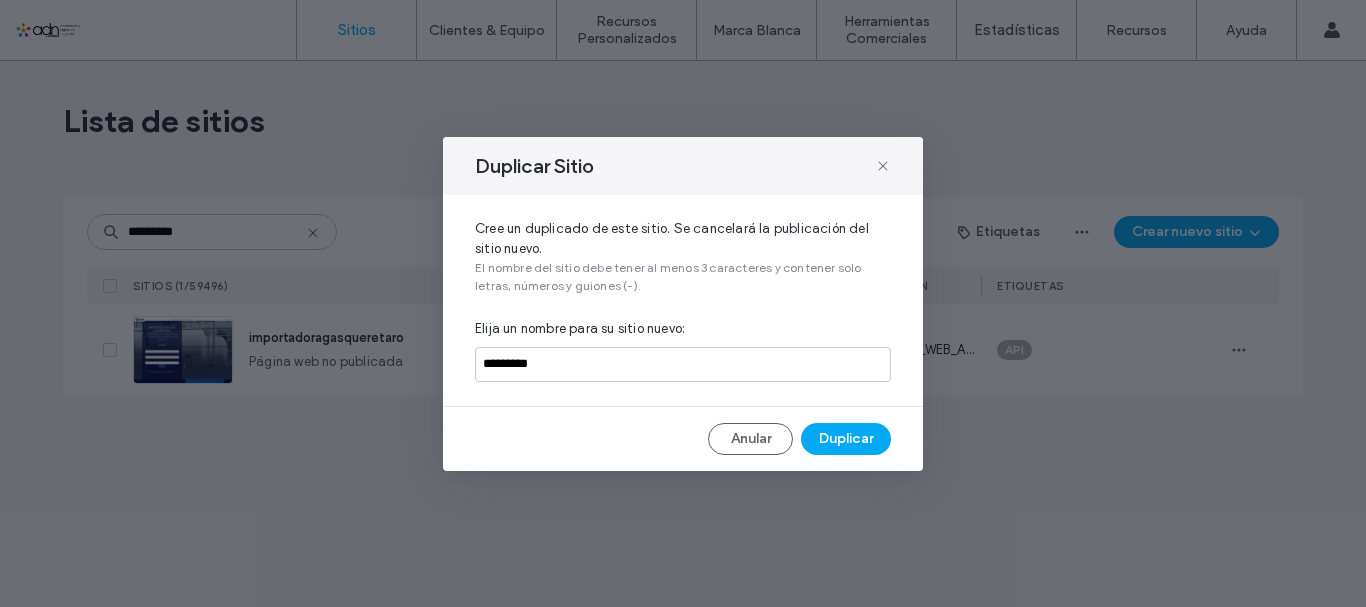 click on "Cree un duplicado de este sitio. Se cancelará la publicación del sitio nuevo. El nombre del sitio debe tener al menos 3 caracteres y contener solo letras, números y guiones (-). Elija un nombre para su sitio nuevo: *********" at bounding box center [683, 300] 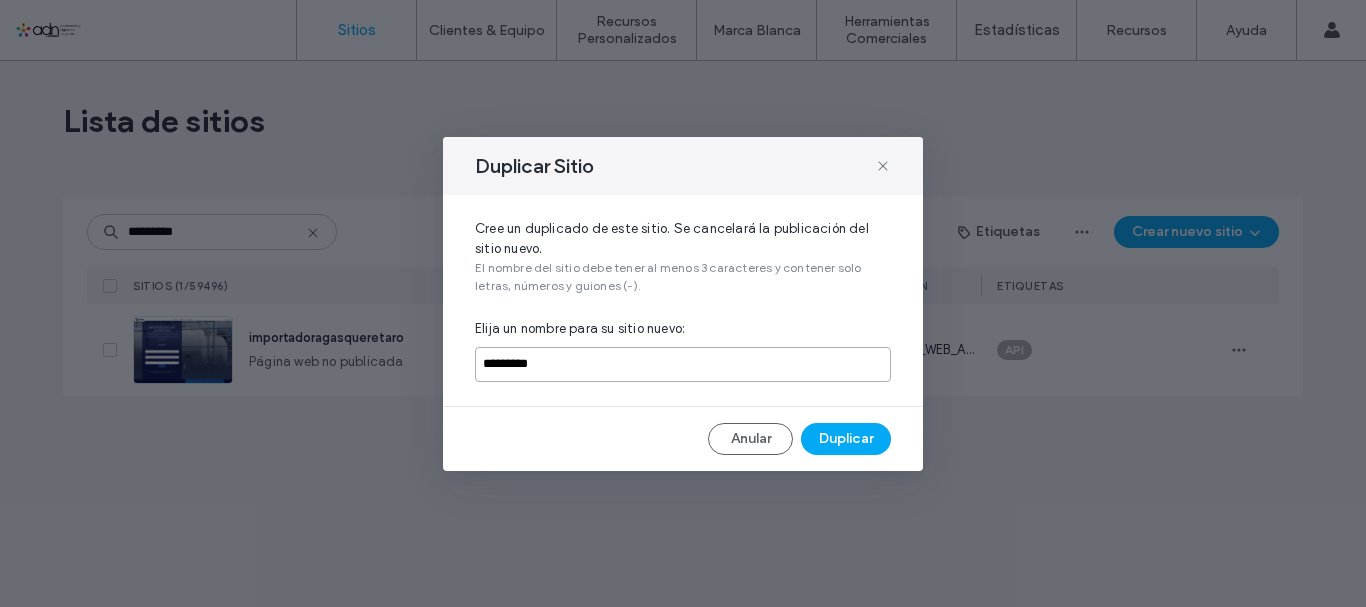 drag, startPoint x: 580, startPoint y: 363, endPoint x: 425, endPoint y: 378, distance: 155.72412 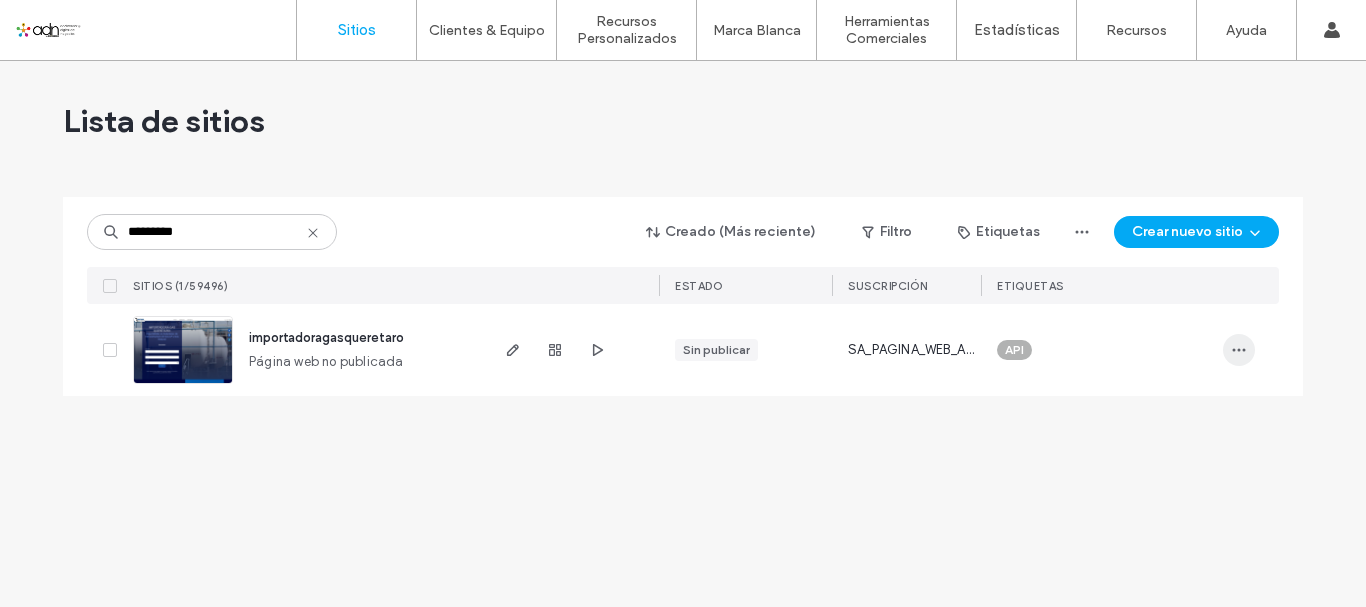 click 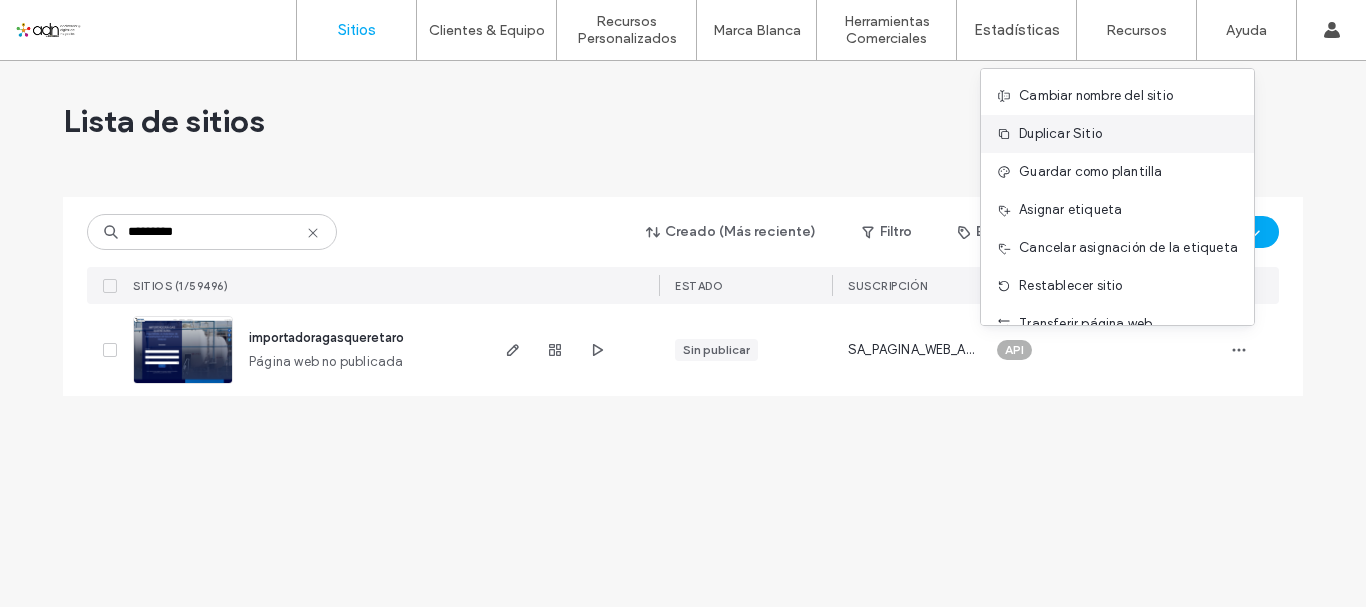 click on "Duplicar Sitio" at bounding box center (1060, 134) 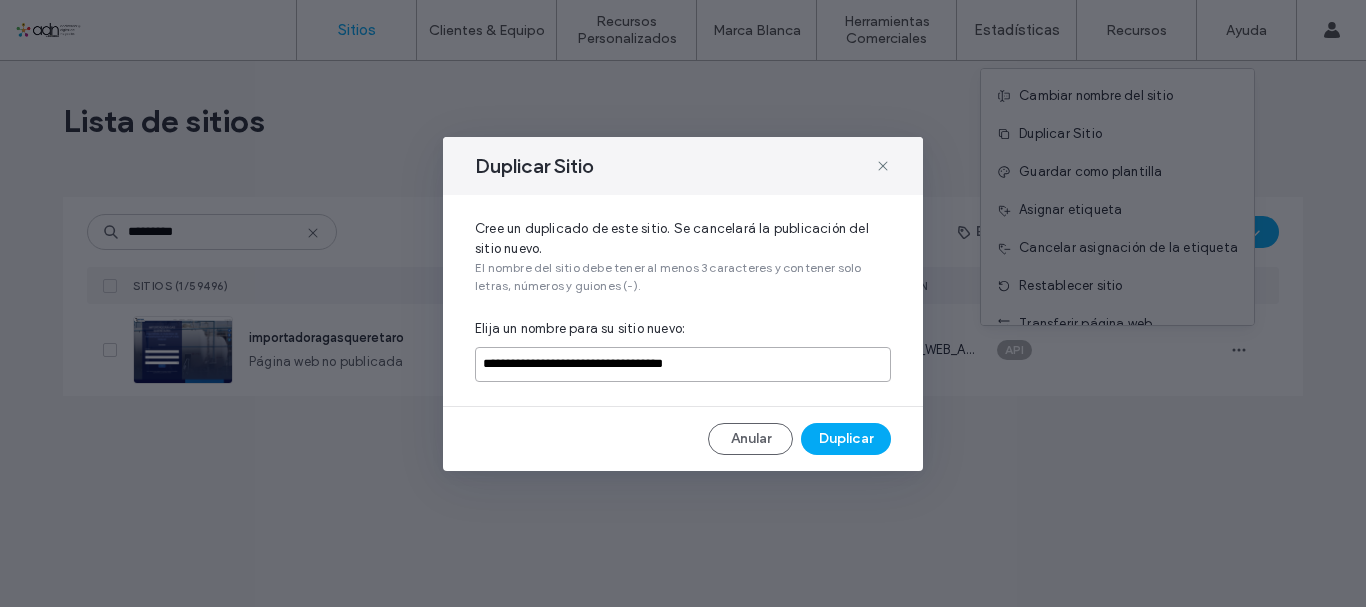 drag, startPoint x: 733, startPoint y: 363, endPoint x: 477, endPoint y: 373, distance: 256.19525 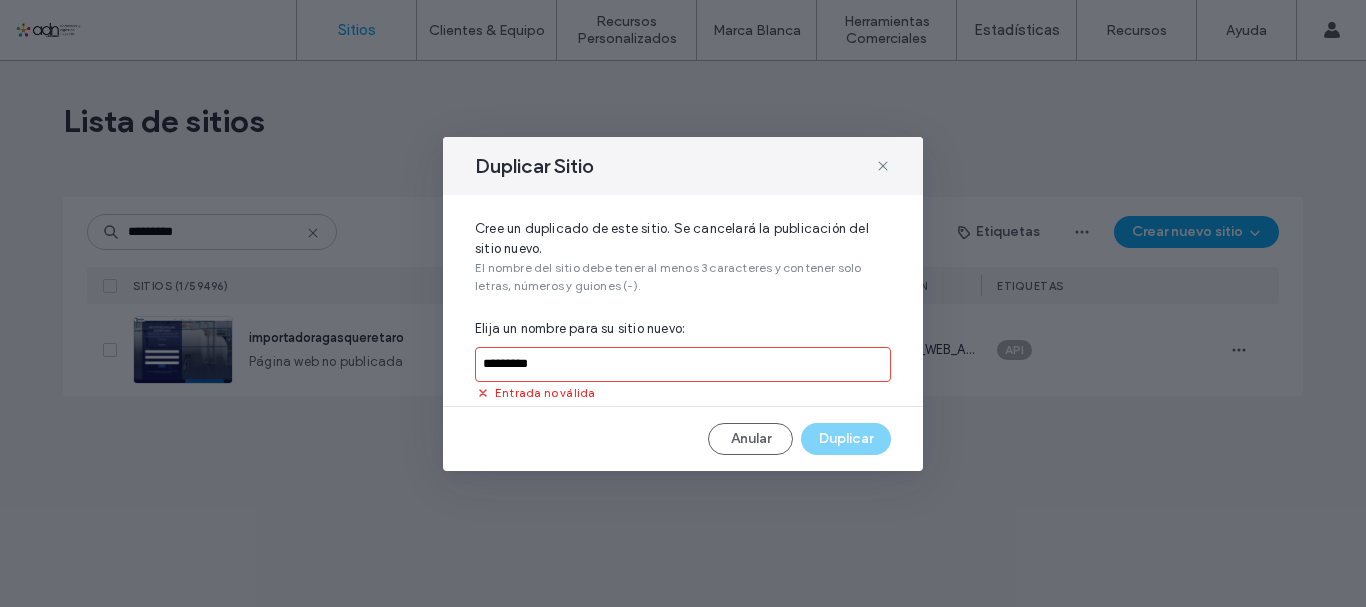 paste on "*********" 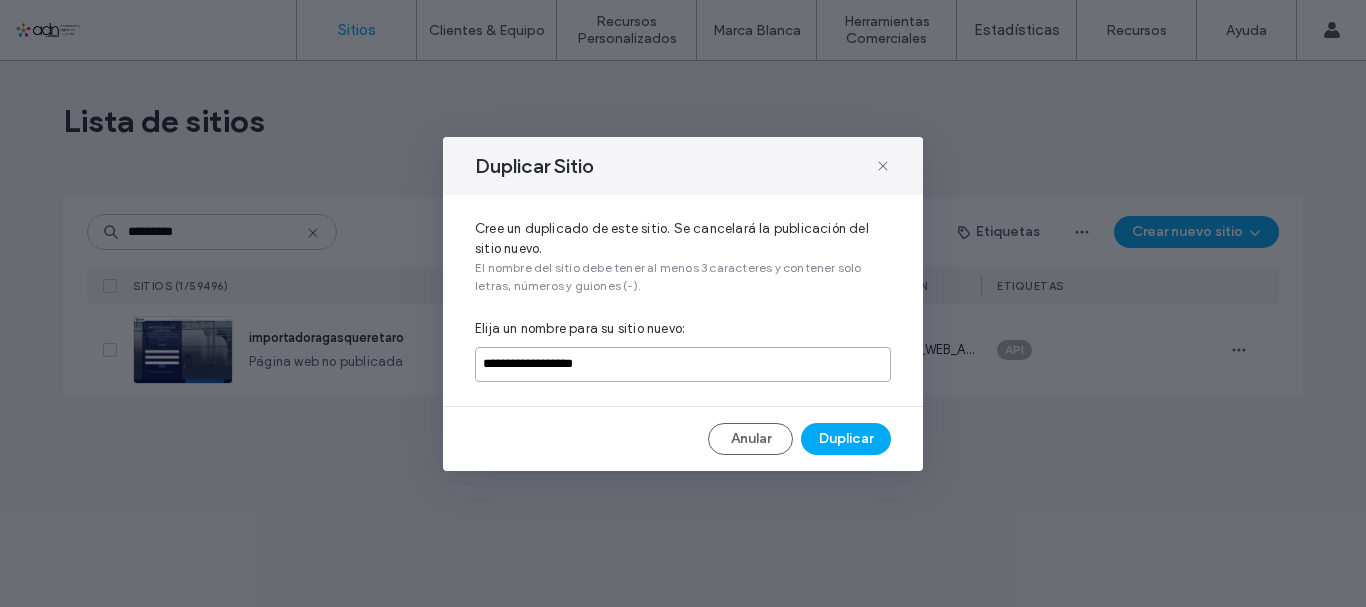 drag, startPoint x: 607, startPoint y: 363, endPoint x: 483, endPoint y: 370, distance: 124.197426 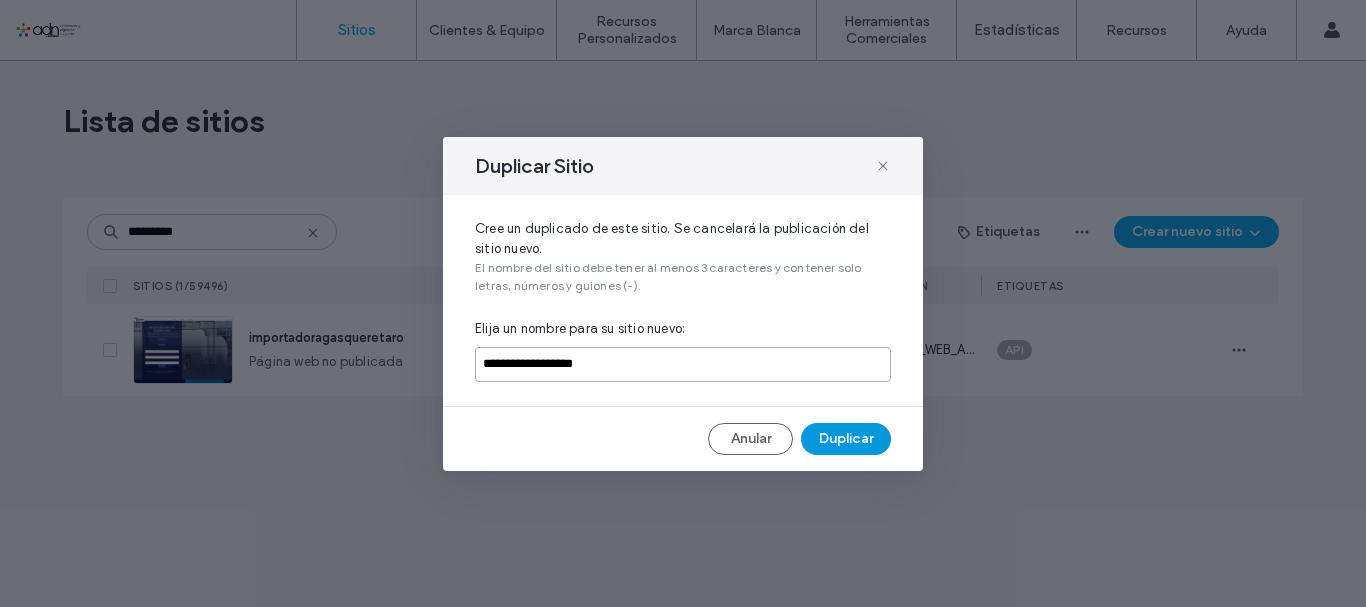 type on "**********" 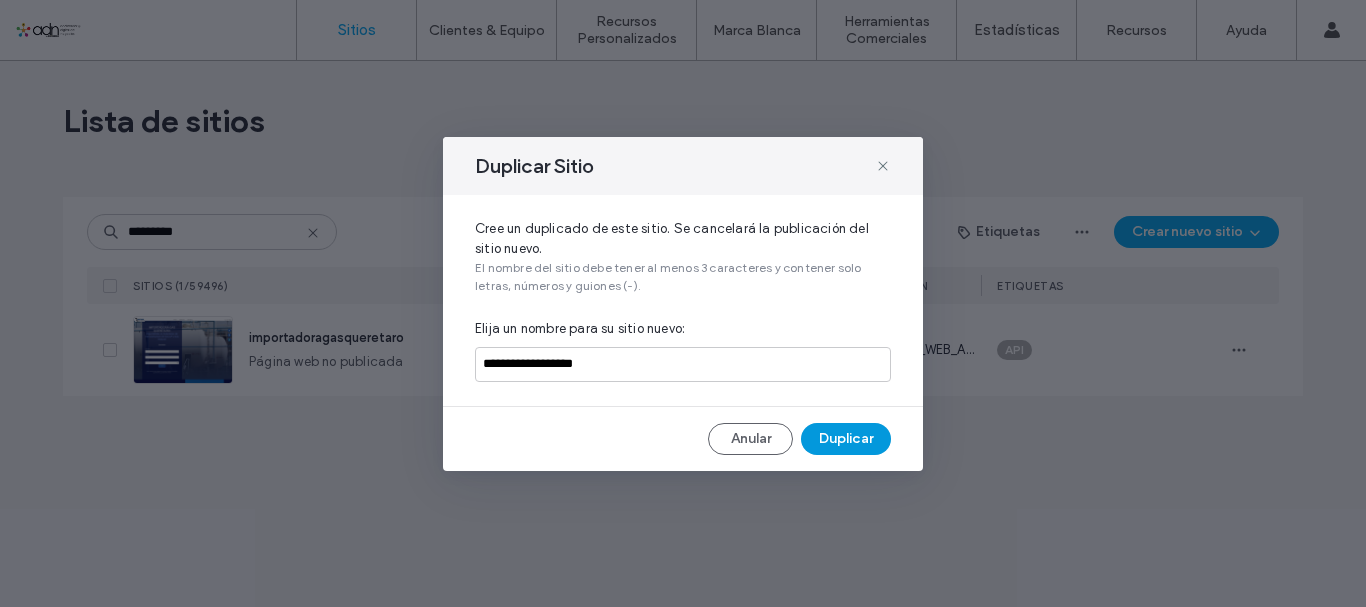 click on "Duplicar" at bounding box center [846, 439] 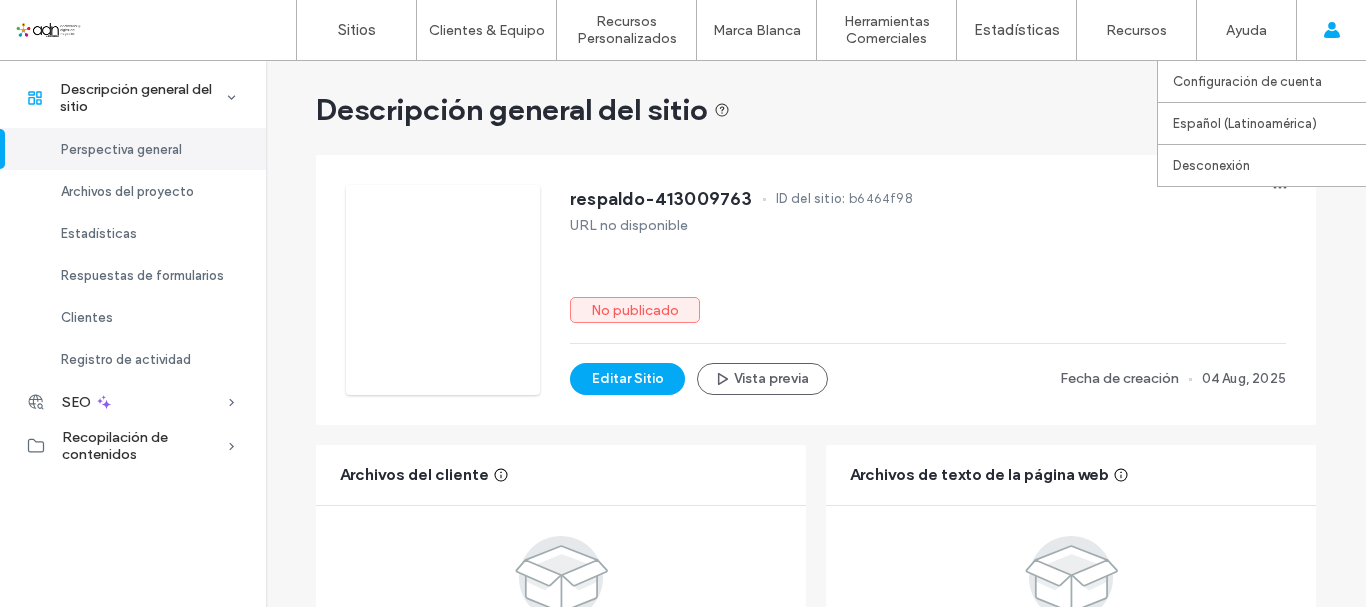 click at bounding box center (1332, 30) 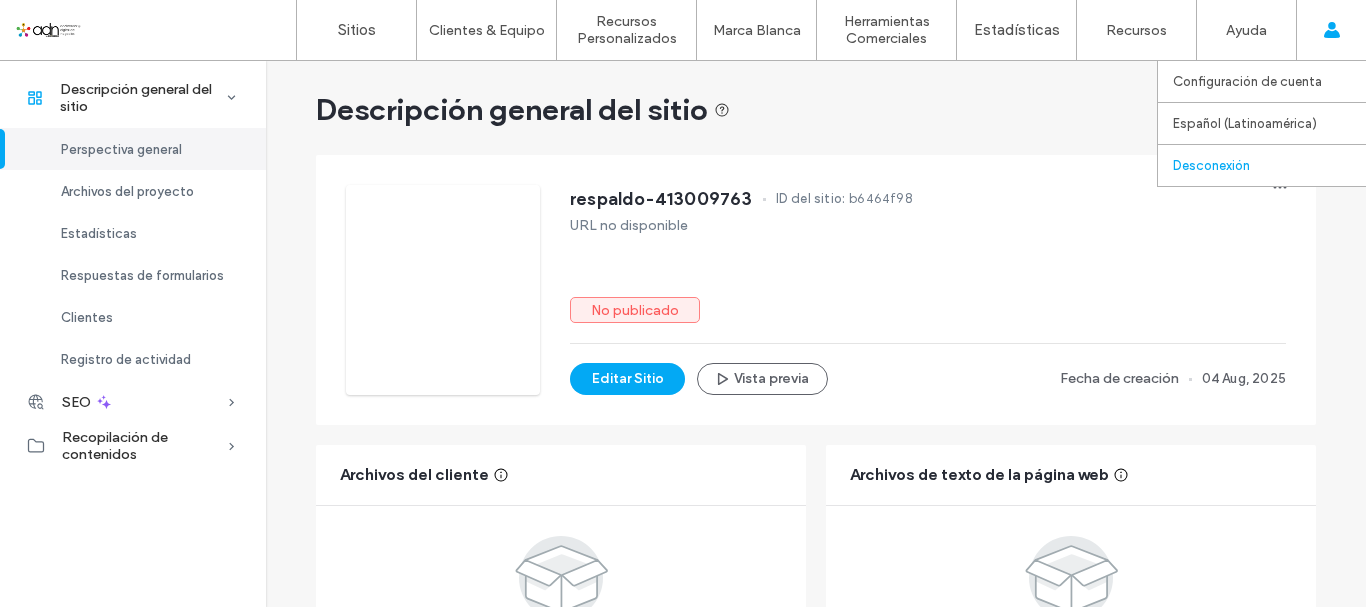 click on "Desconexión" at bounding box center (1211, 165) 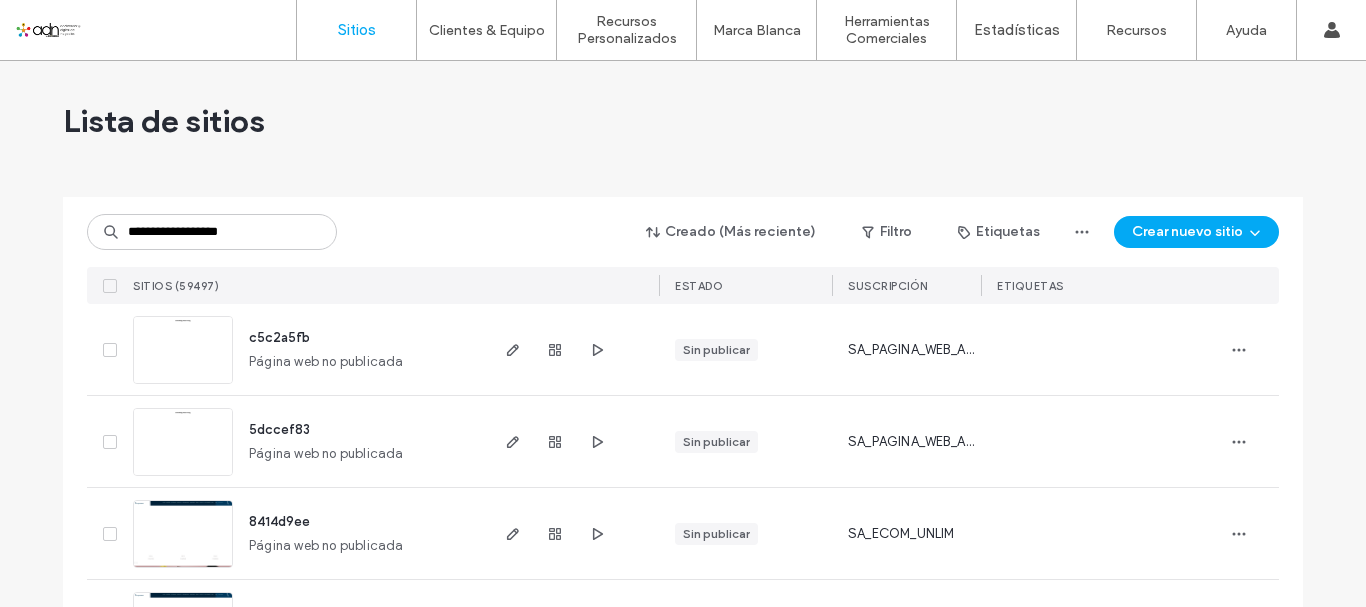 scroll, scrollTop: 0, scrollLeft: 0, axis: both 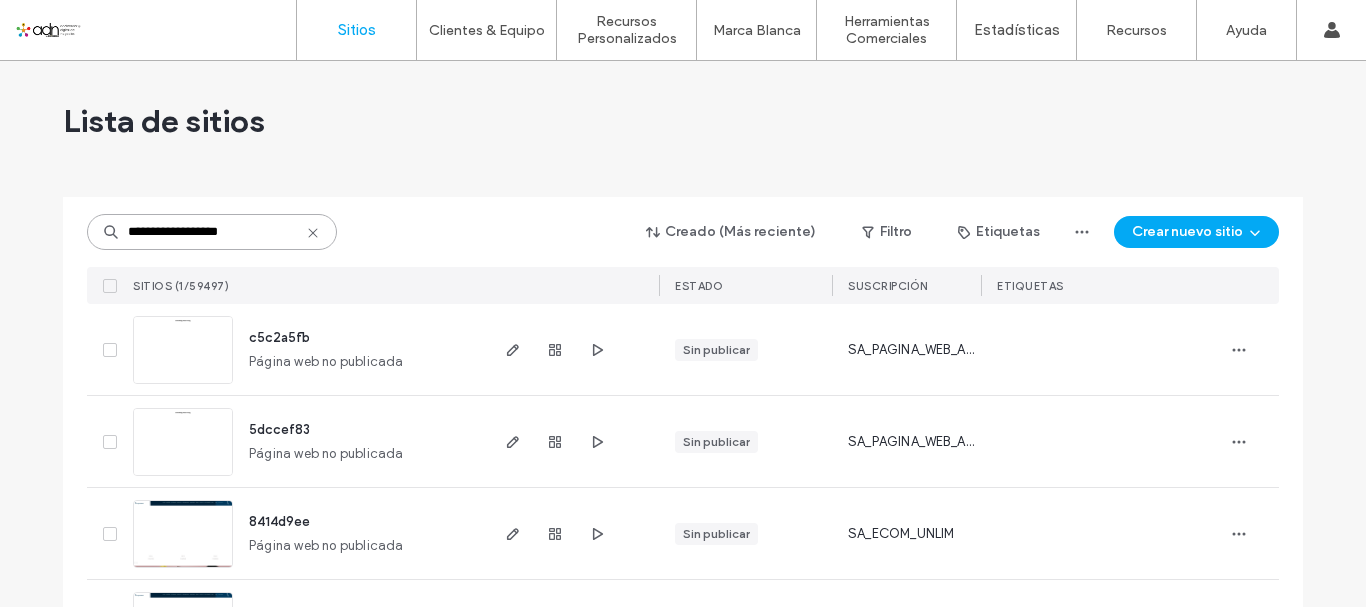 click on "**********" at bounding box center (212, 232) 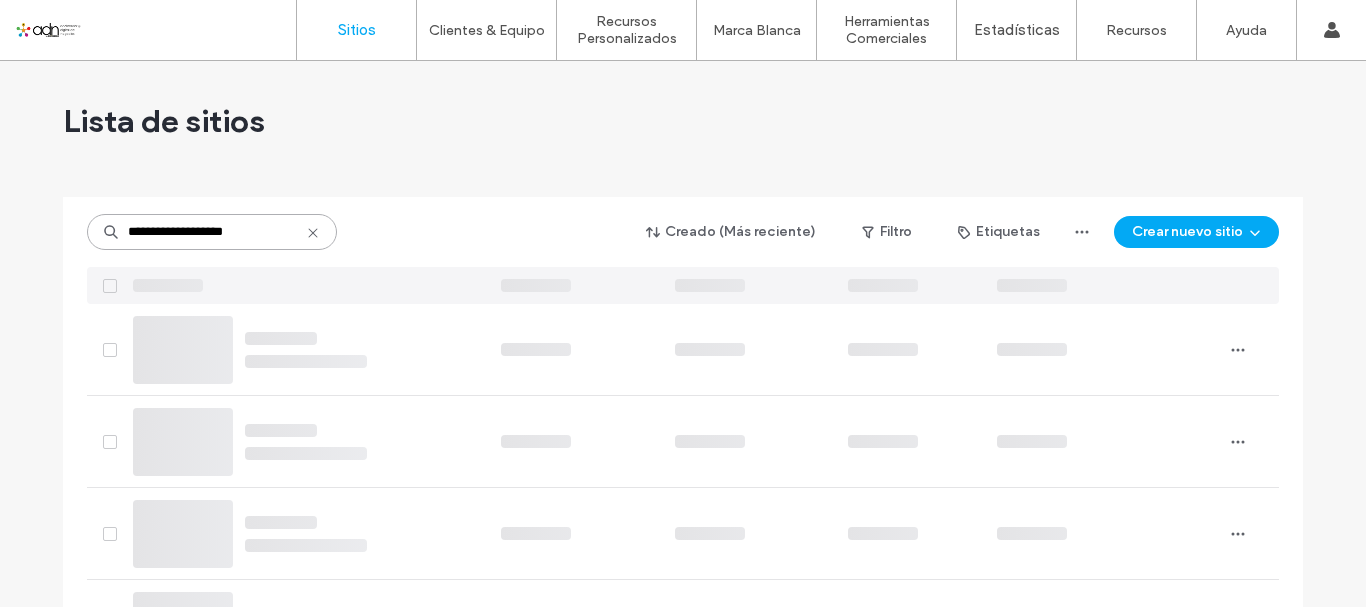 type on "**********" 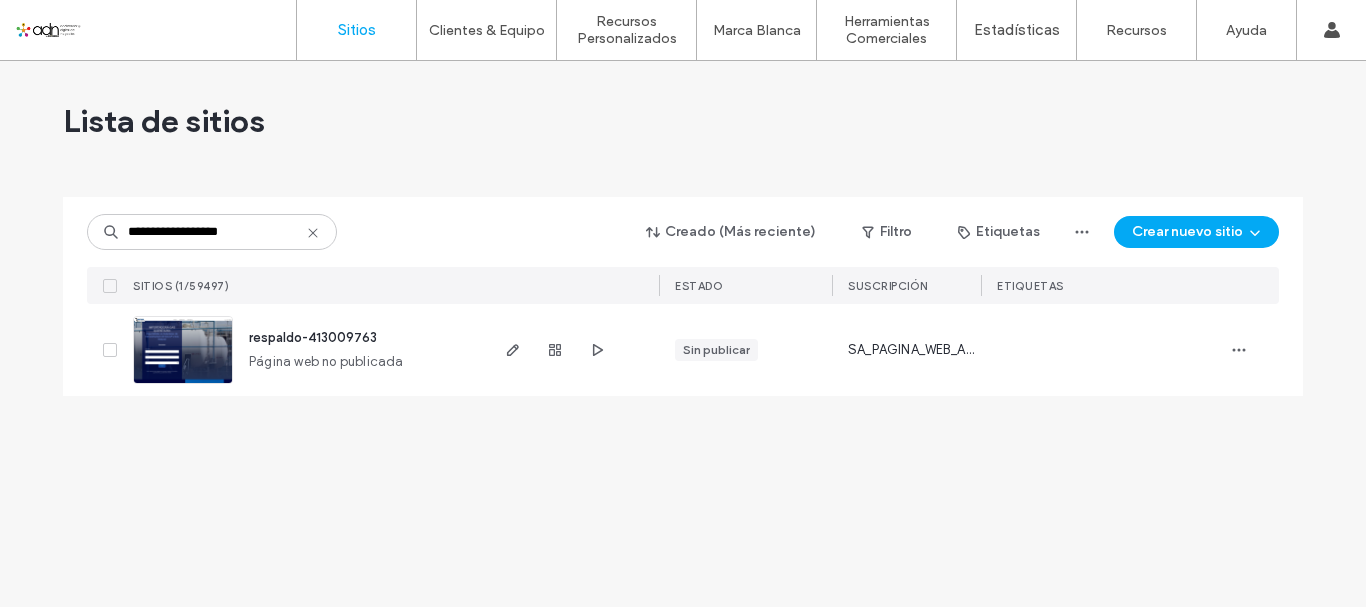 click at bounding box center (183, 385) 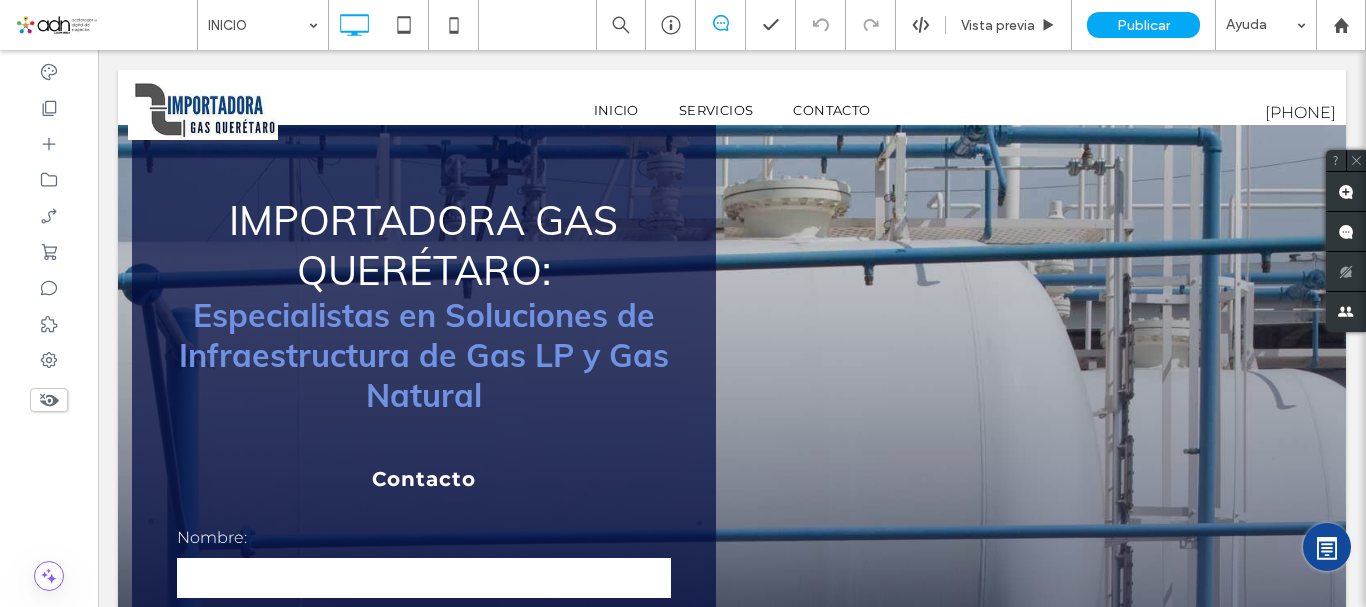 scroll, scrollTop: 3811, scrollLeft: 0, axis: vertical 